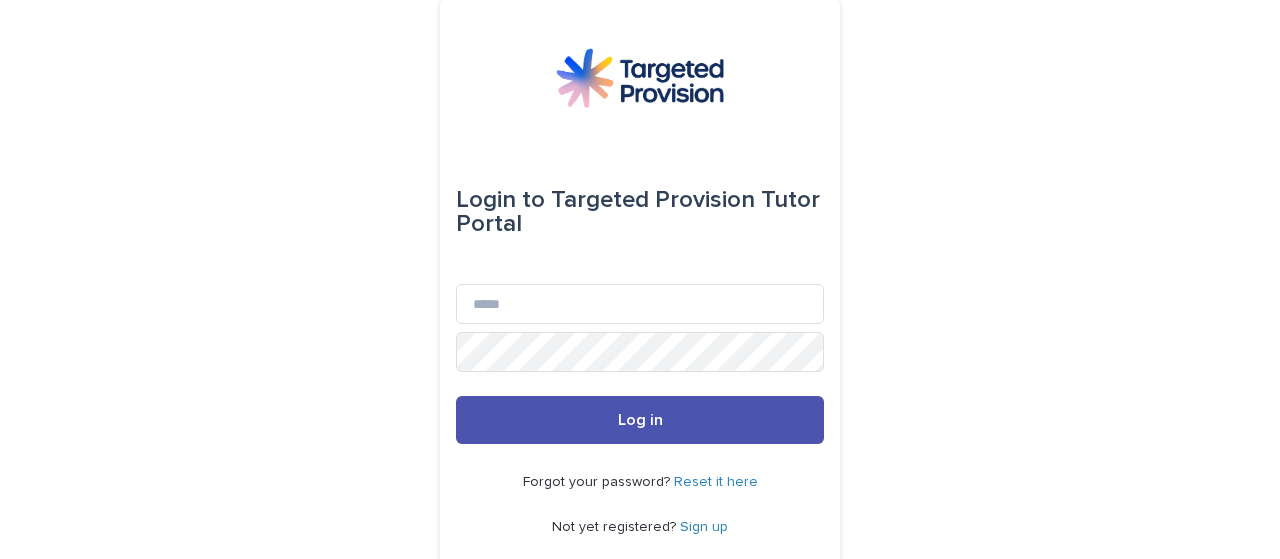 scroll, scrollTop: 0, scrollLeft: 0, axis: both 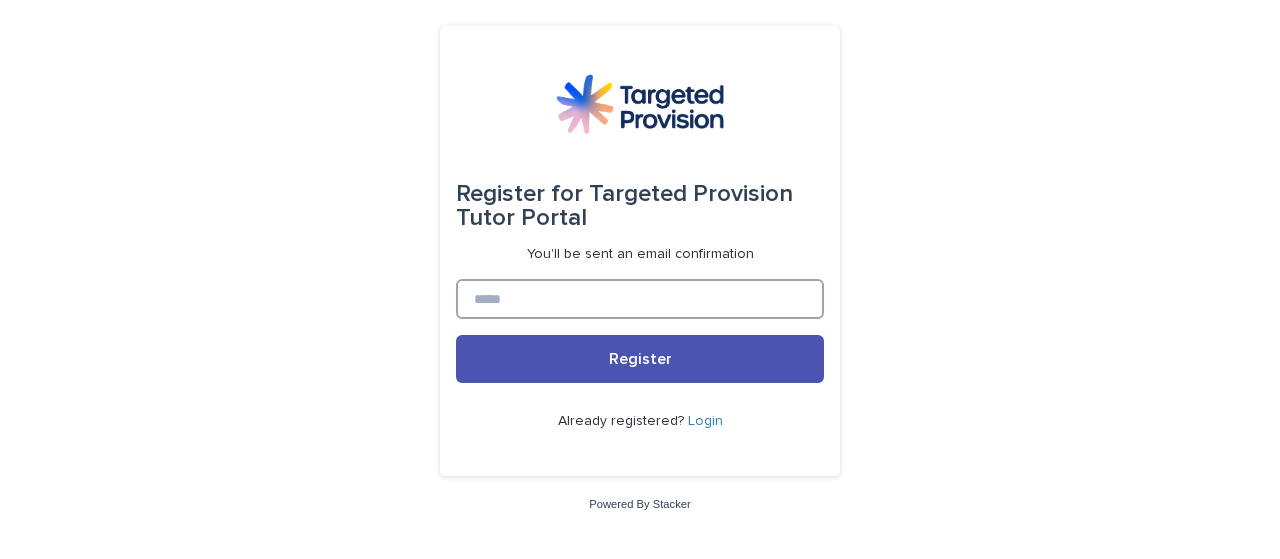 click at bounding box center (640, 299) 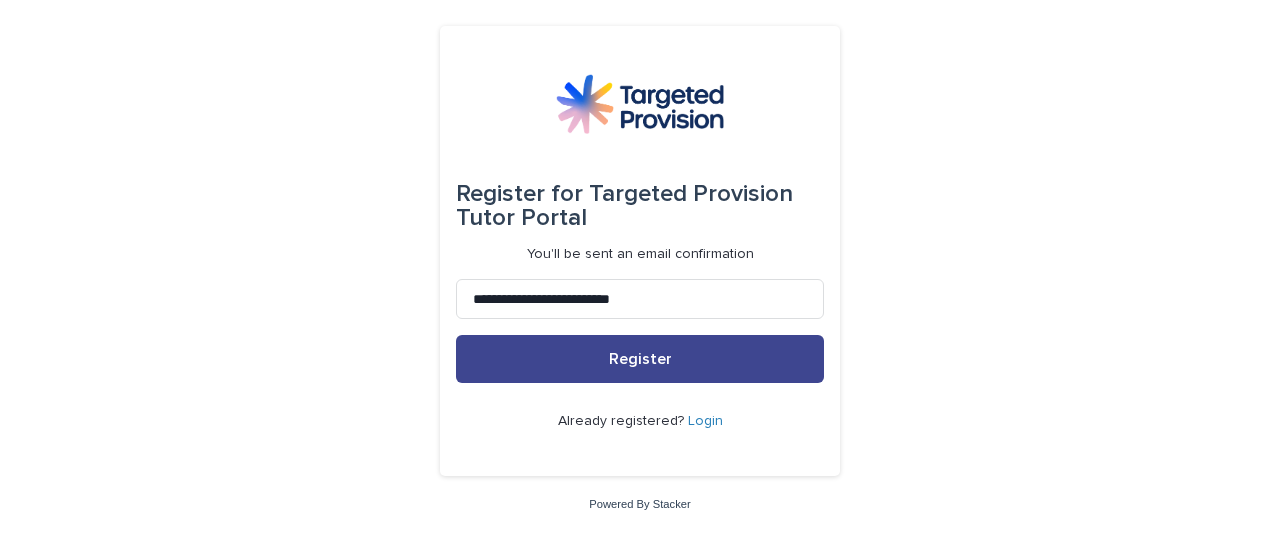 click on "Register" at bounding box center (640, 359) 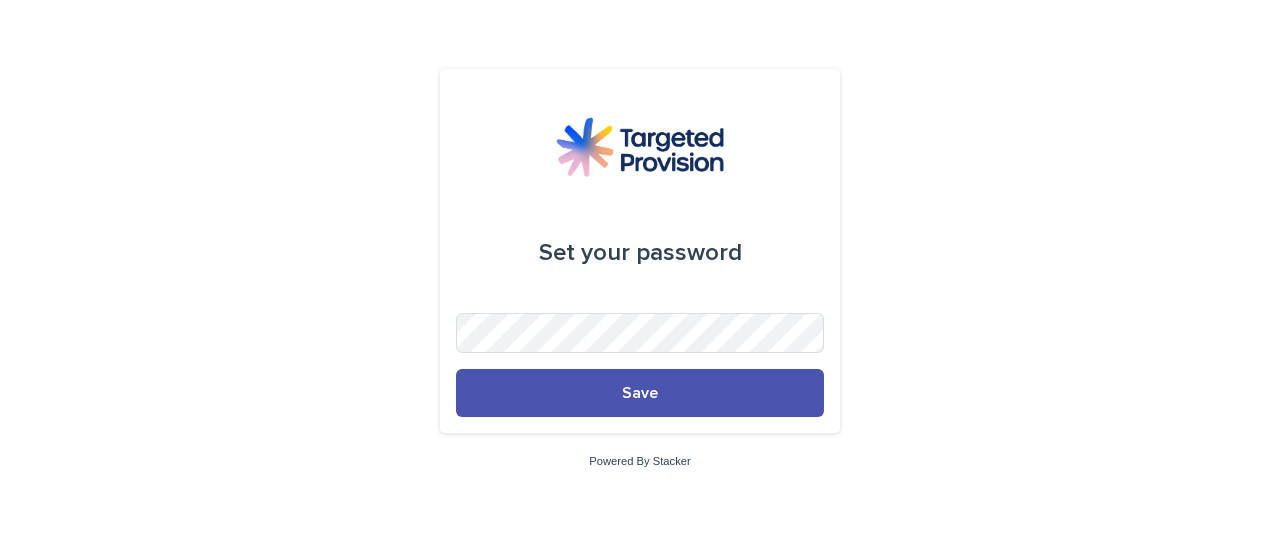 scroll, scrollTop: 0, scrollLeft: 0, axis: both 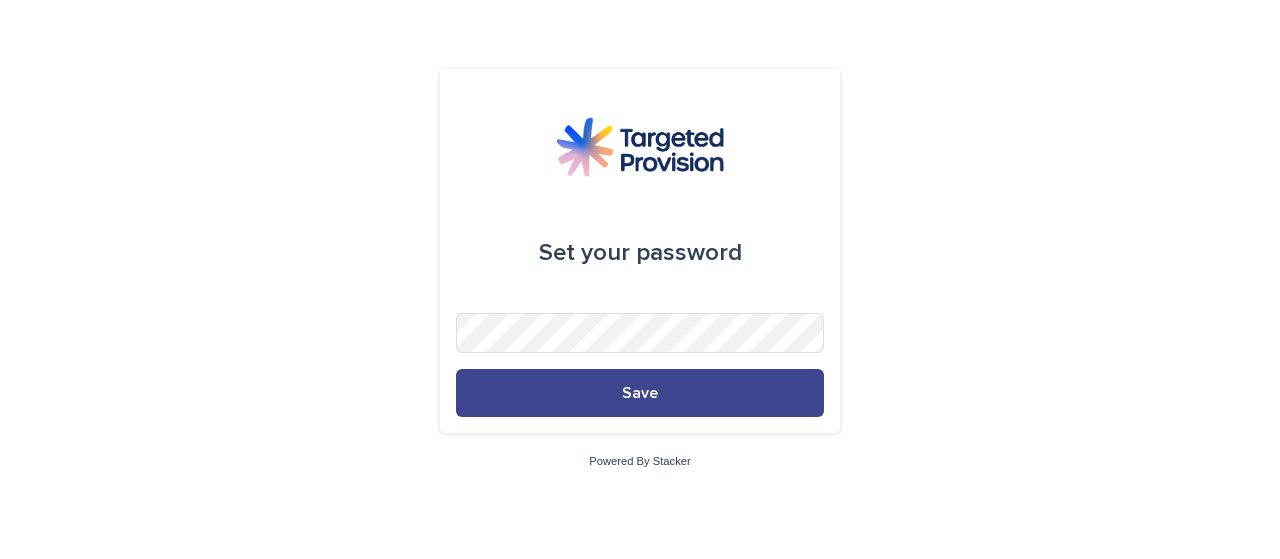 click on "Save" at bounding box center (640, 393) 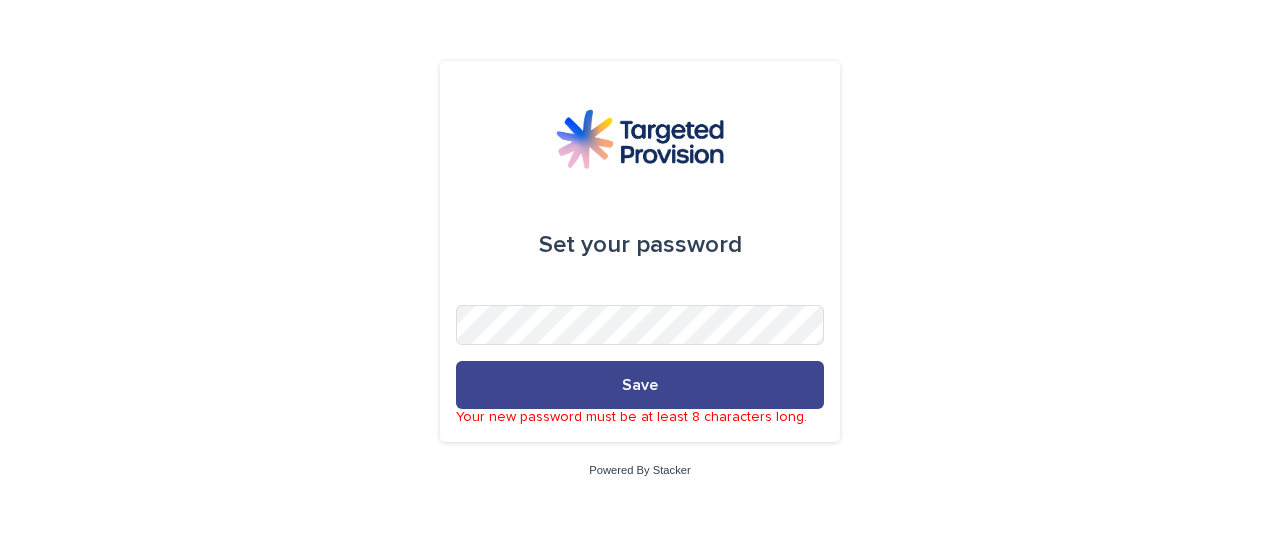 click on "Save" at bounding box center [640, 385] 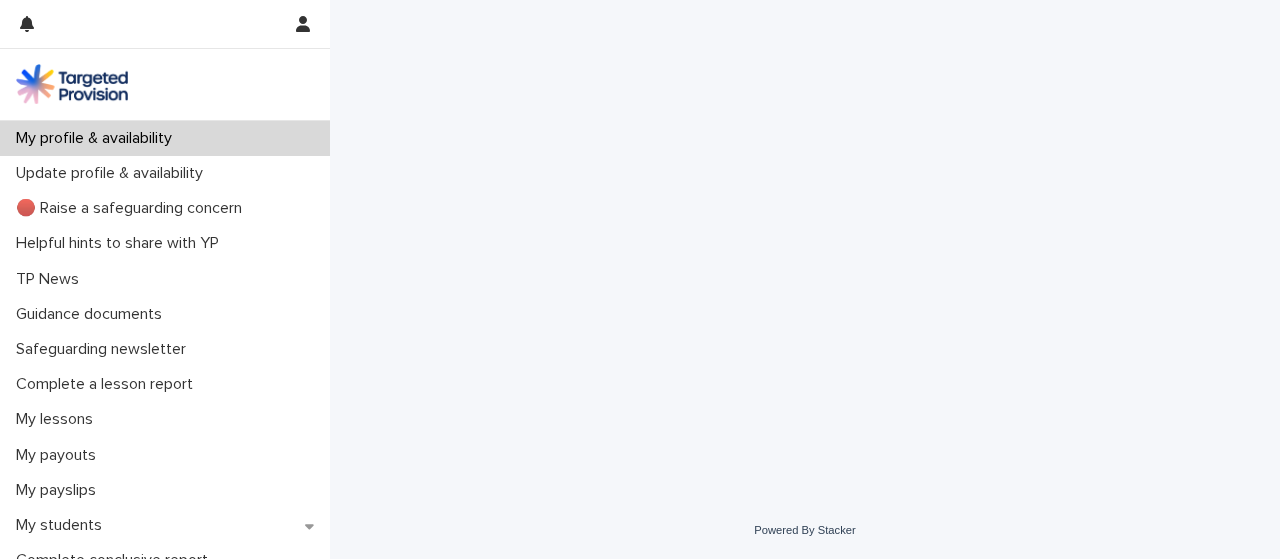 scroll, scrollTop: 0, scrollLeft: 0, axis: both 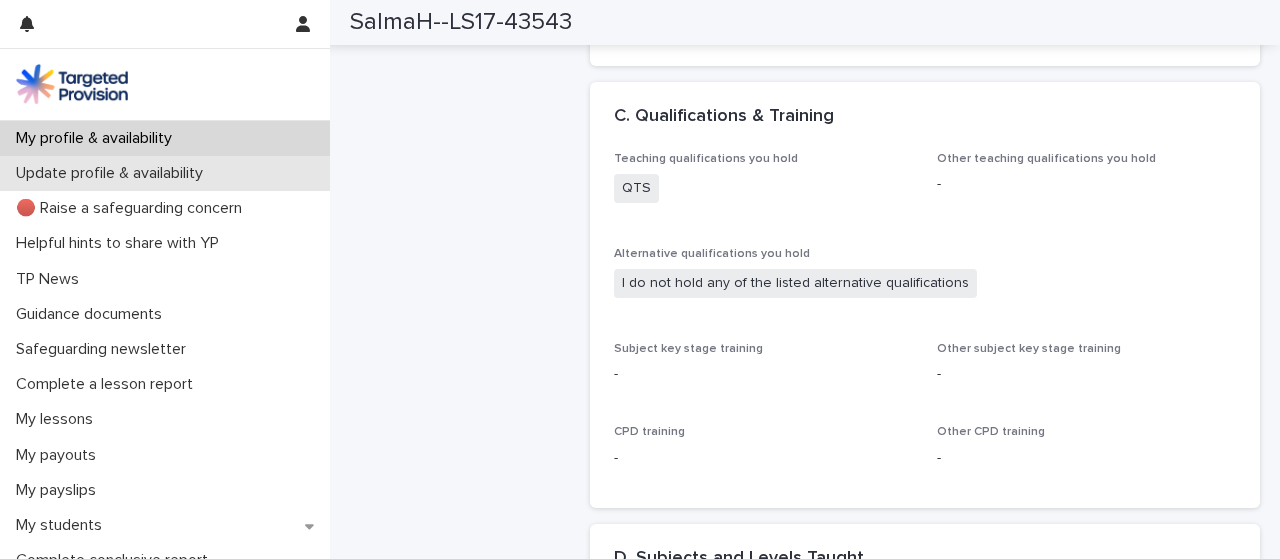 click on "Update profile & availability" at bounding box center [113, 173] 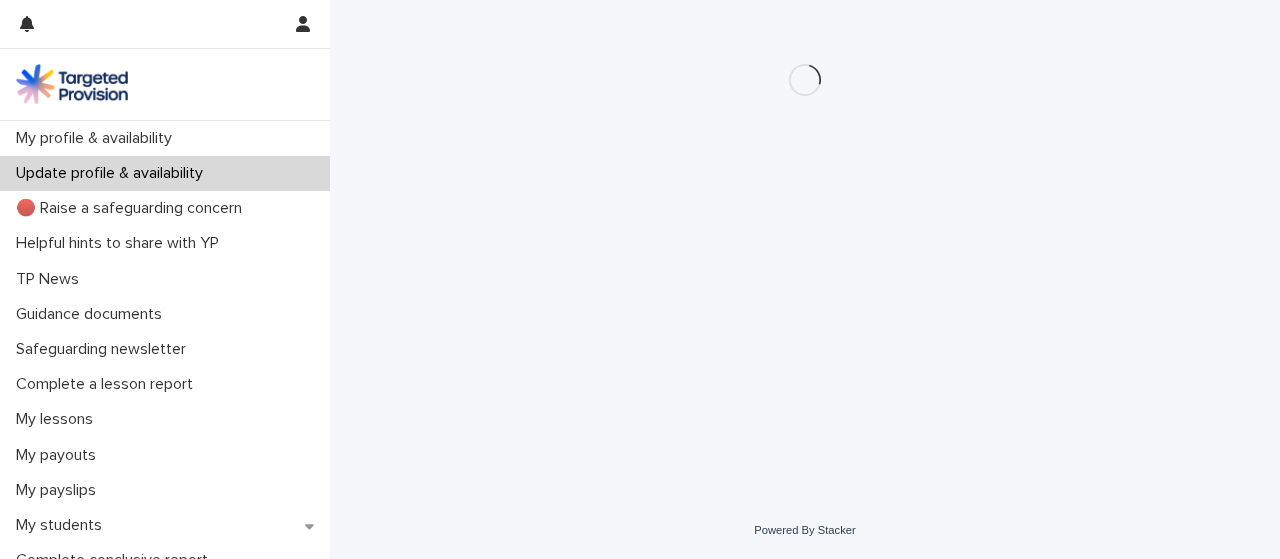 scroll, scrollTop: 0, scrollLeft: 0, axis: both 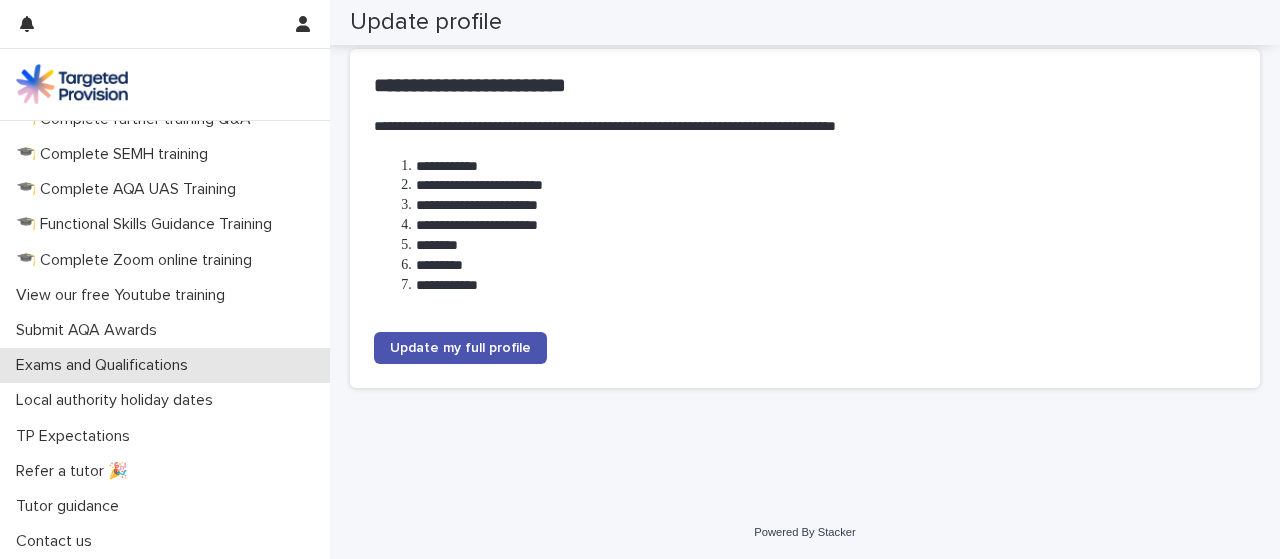 click on "Exams and Qualifications" at bounding box center [106, 365] 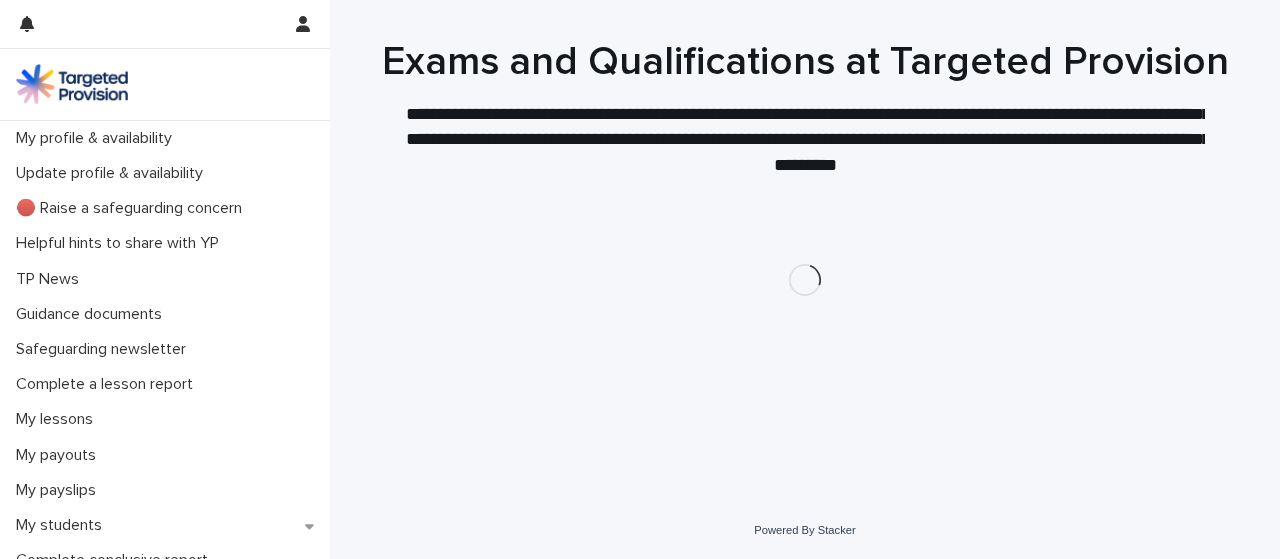 scroll, scrollTop: 0, scrollLeft: 0, axis: both 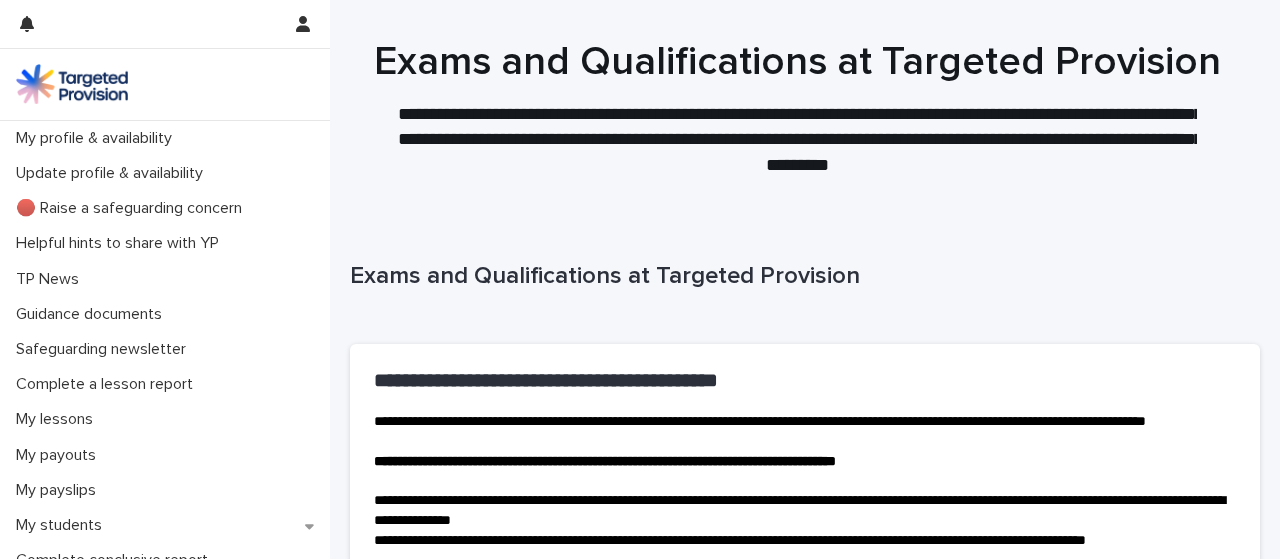 drag, startPoint x: 1264, startPoint y: 55, endPoint x: 1264, endPoint y: 75, distance: 20 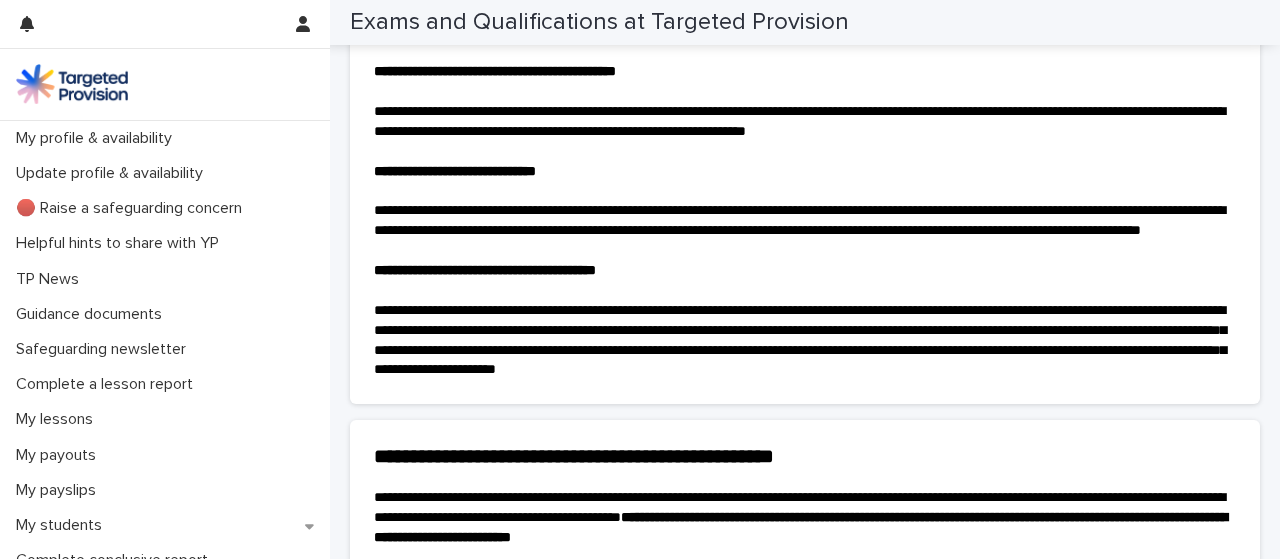 scroll, scrollTop: 0, scrollLeft: 0, axis: both 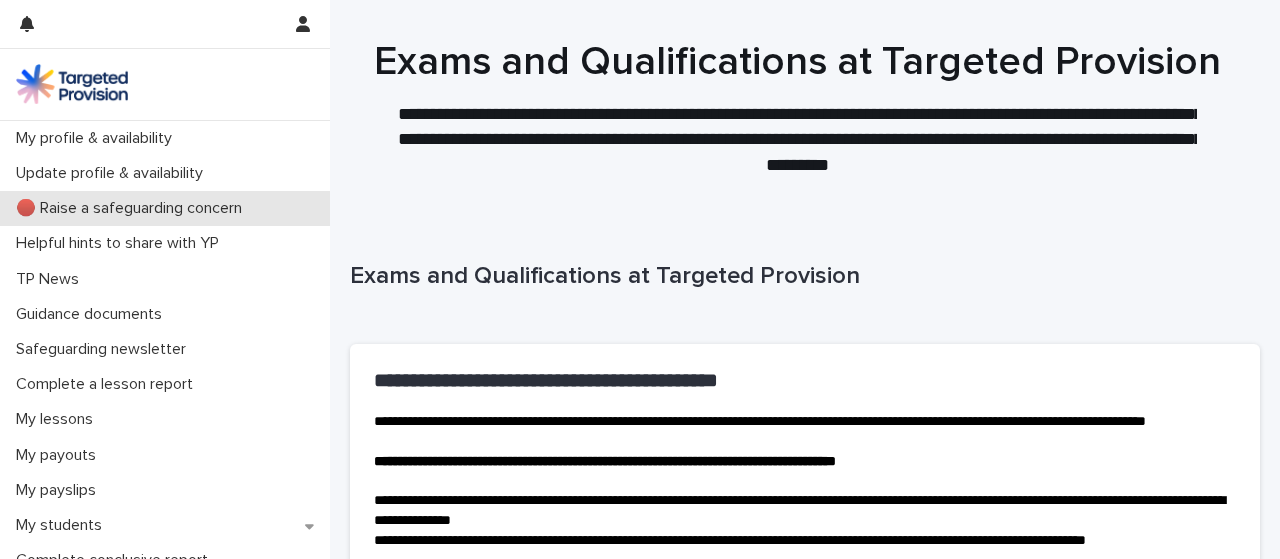 click on "🔴 Raise a safeguarding concern" at bounding box center (133, 208) 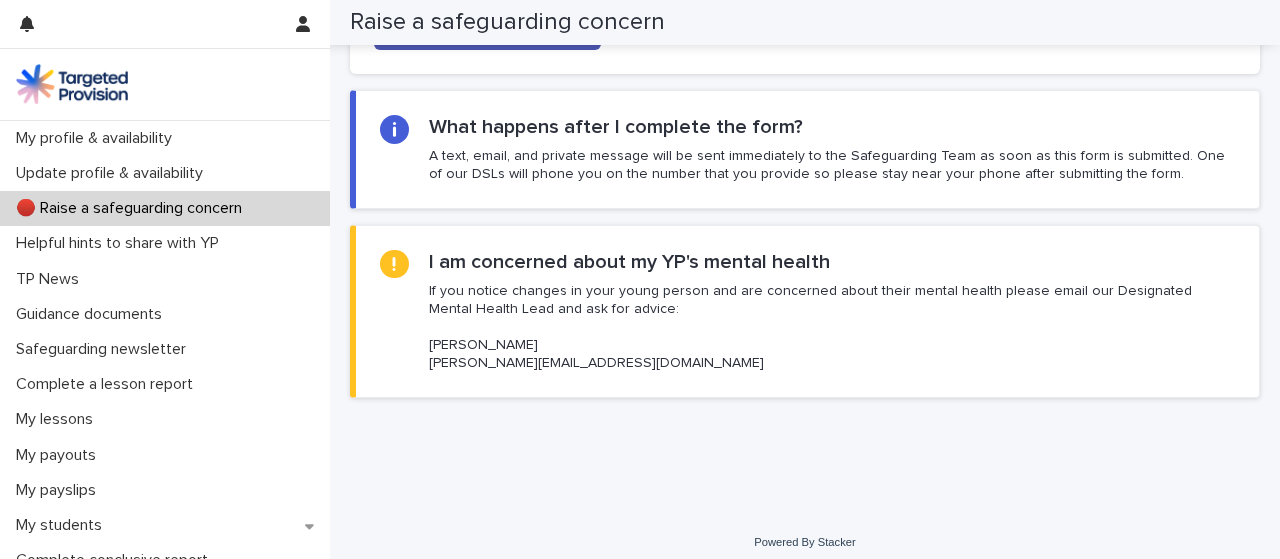 scroll, scrollTop: 416, scrollLeft: 0, axis: vertical 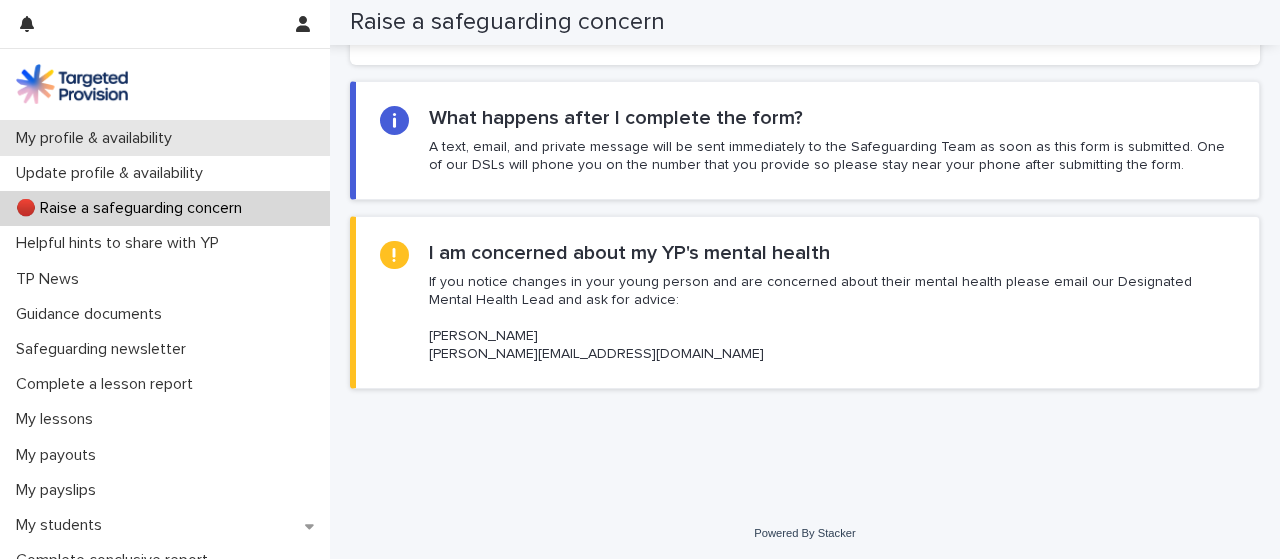 click on "My profile & availability" at bounding box center (98, 138) 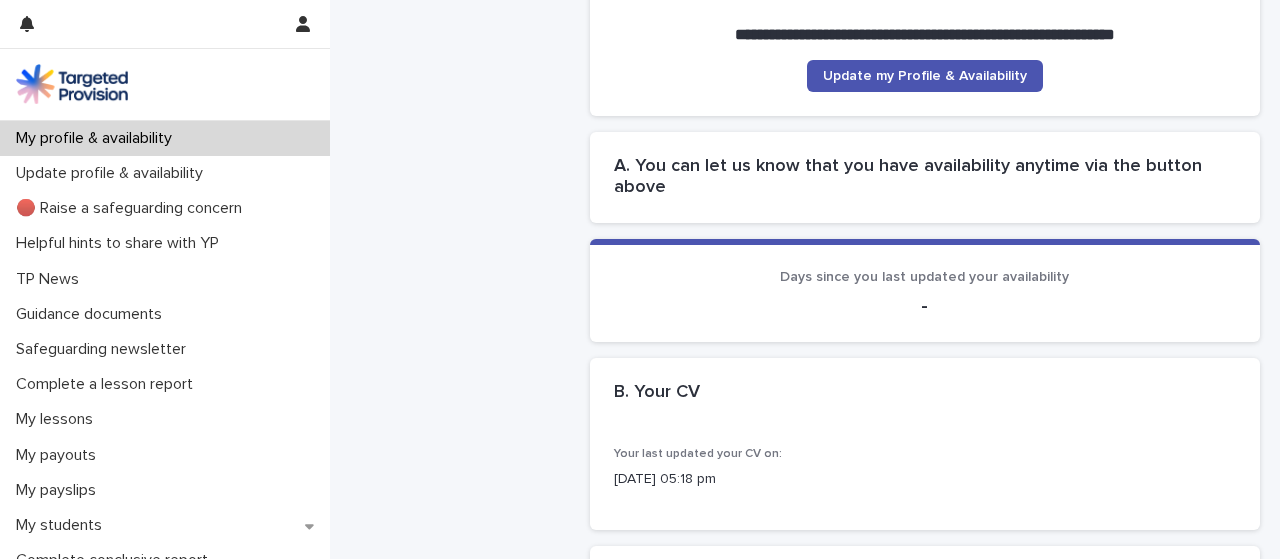 scroll, scrollTop: 0, scrollLeft: 0, axis: both 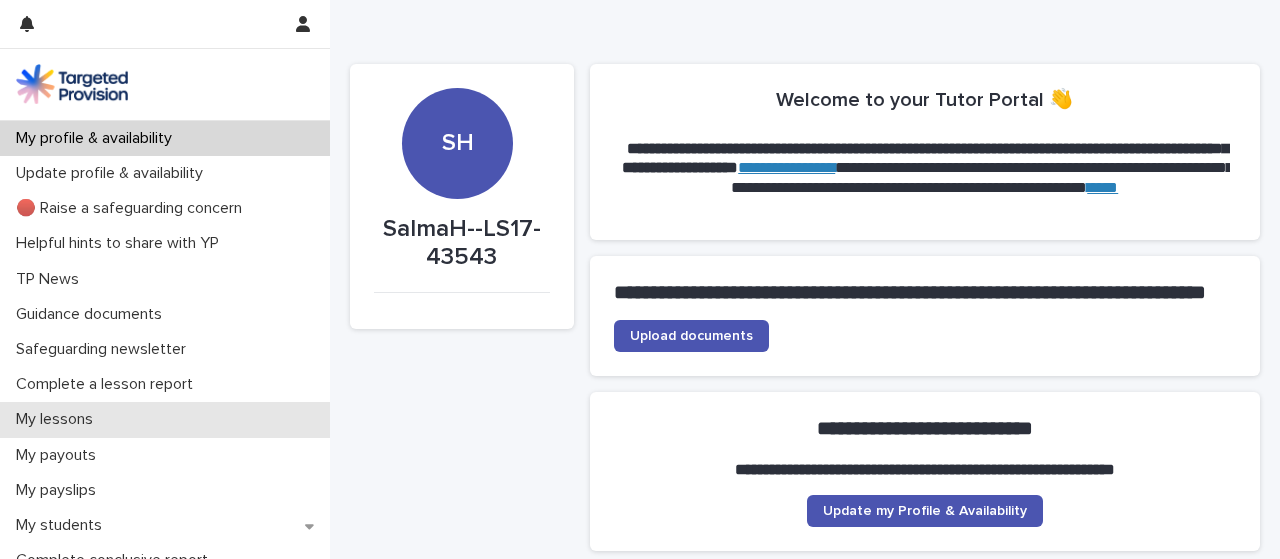 click on "My lessons" at bounding box center (58, 419) 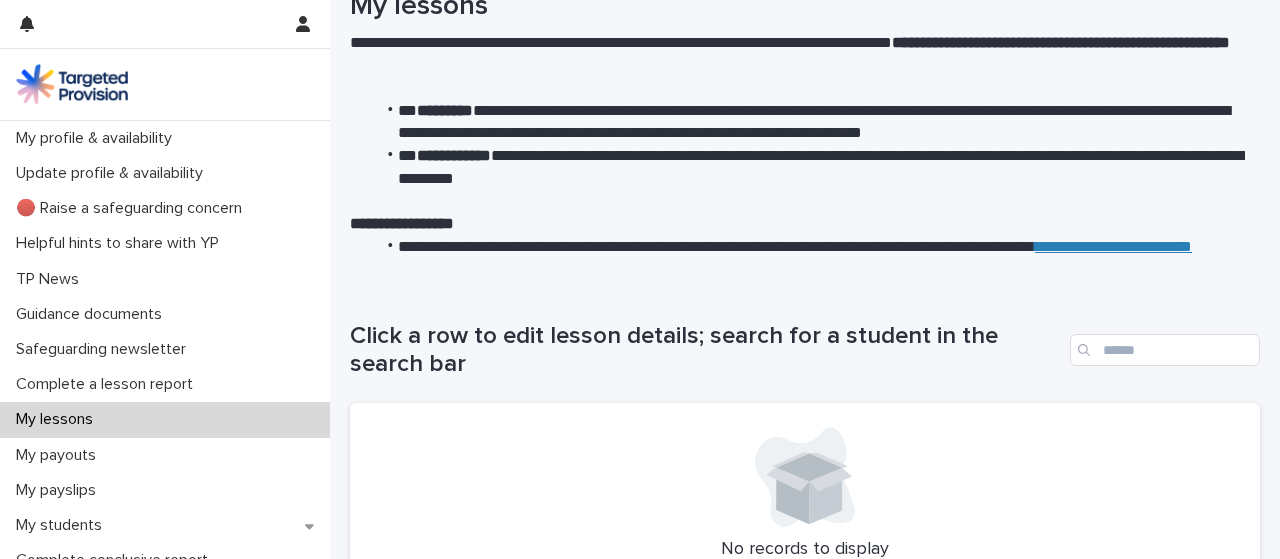 scroll, scrollTop: 0, scrollLeft: 0, axis: both 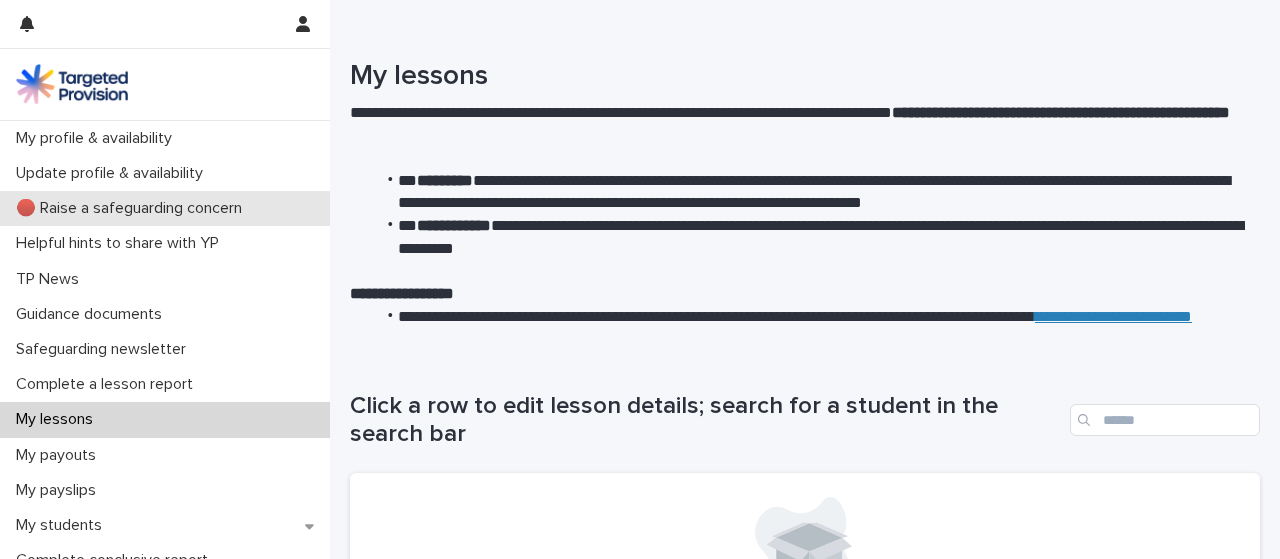 click on "🔴 Raise a safeguarding concern" at bounding box center (165, 208) 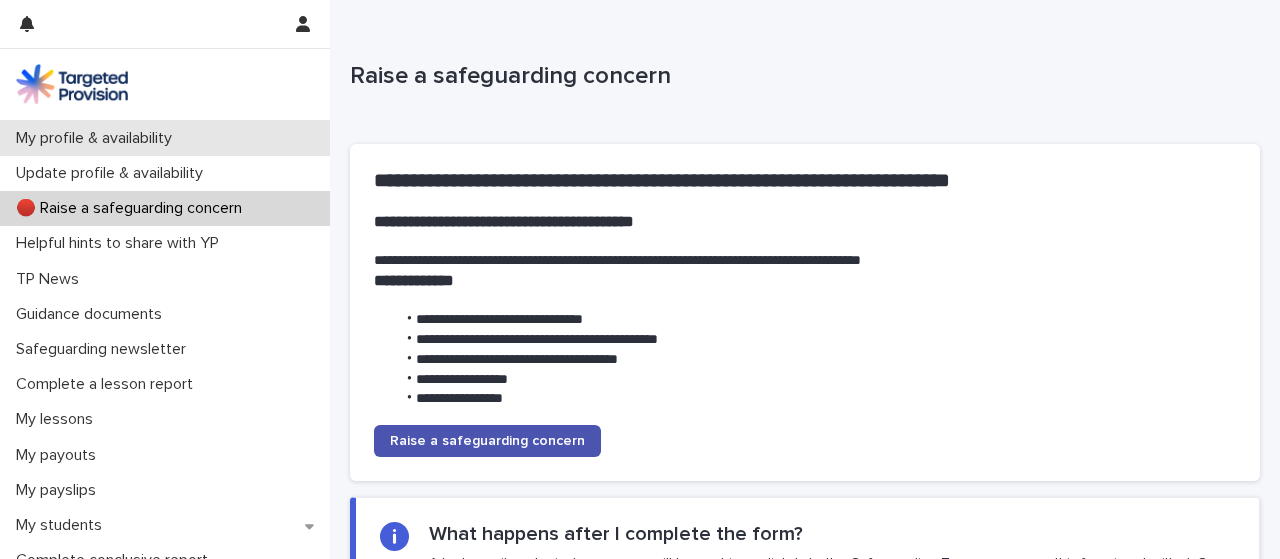 click on "My profile & availability" at bounding box center (165, 138) 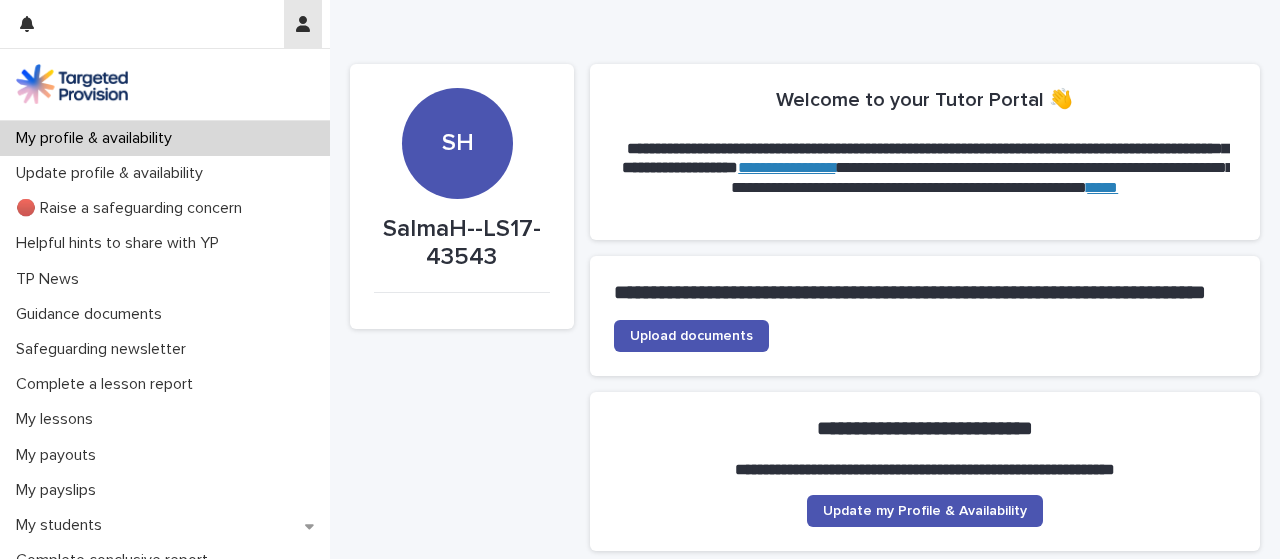 click 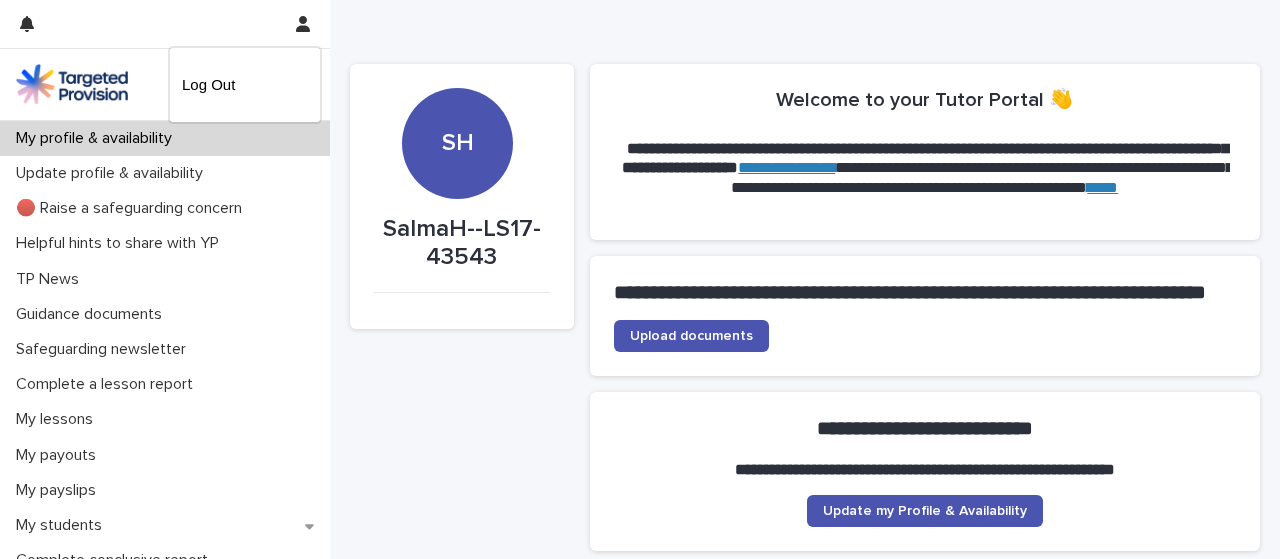 click at bounding box center (640, 279) 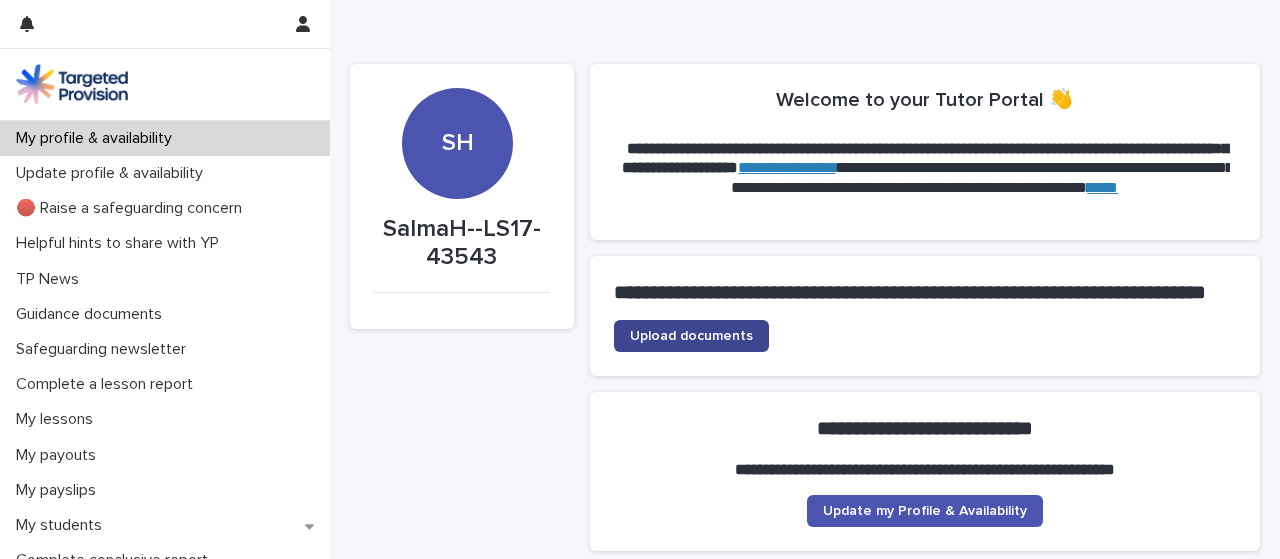 click on "Upload documents" at bounding box center (691, 336) 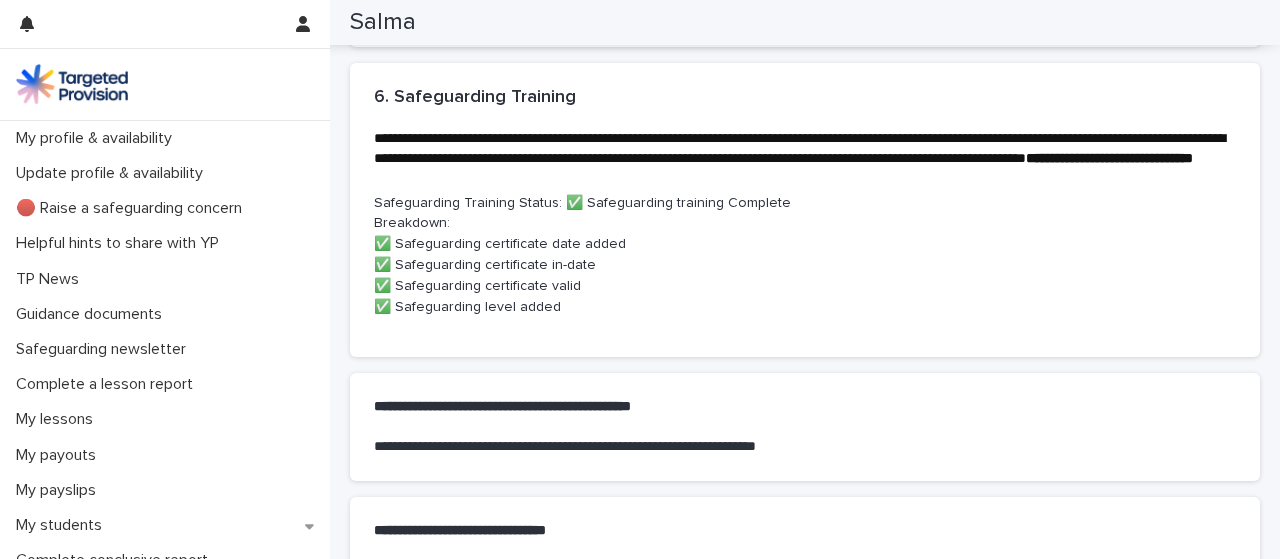 scroll, scrollTop: 1503, scrollLeft: 0, axis: vertical 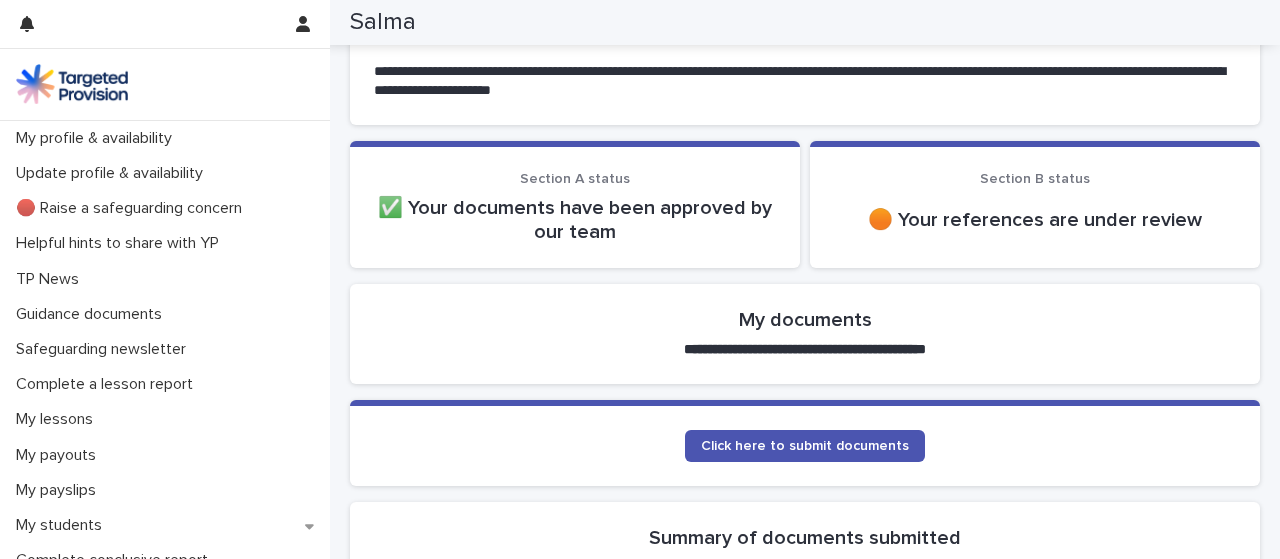 click on "Section B status 🟠 Your references are under review" at bounding box center (1035, 207) 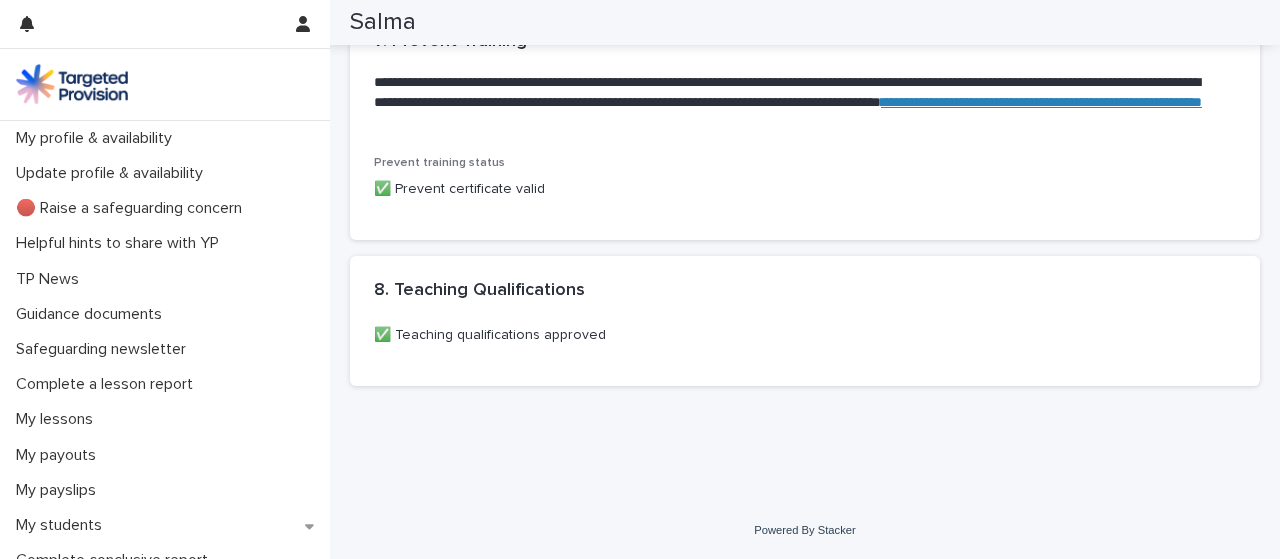 scroll, scrollTop: 2240, scrollLeft: 0, axis: vertical 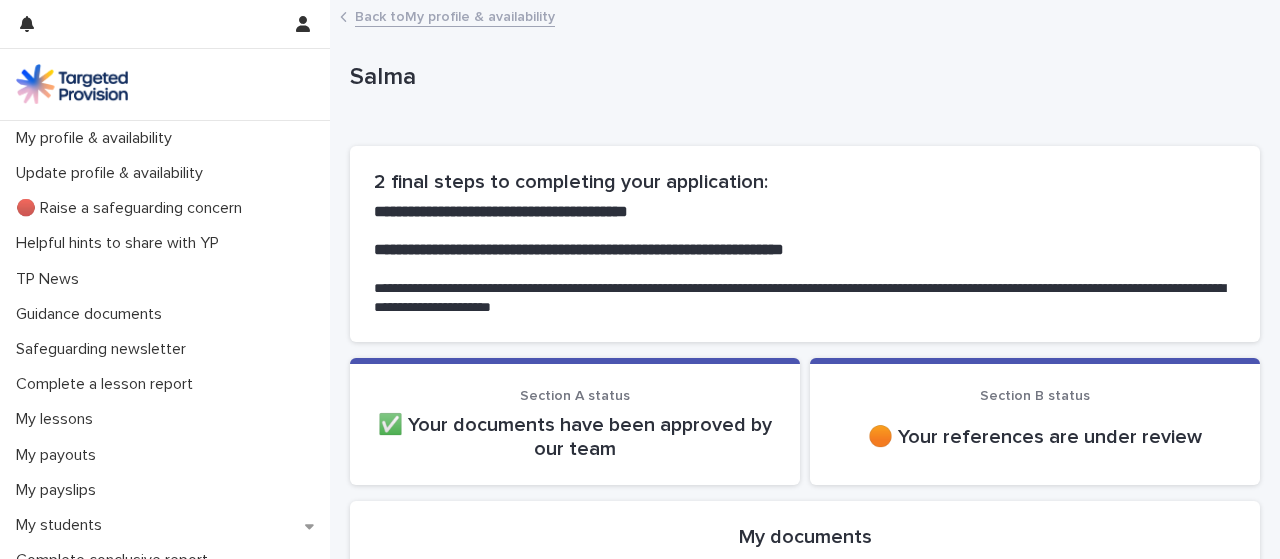 click on "Section B status" at bounding box center [1035, 396] 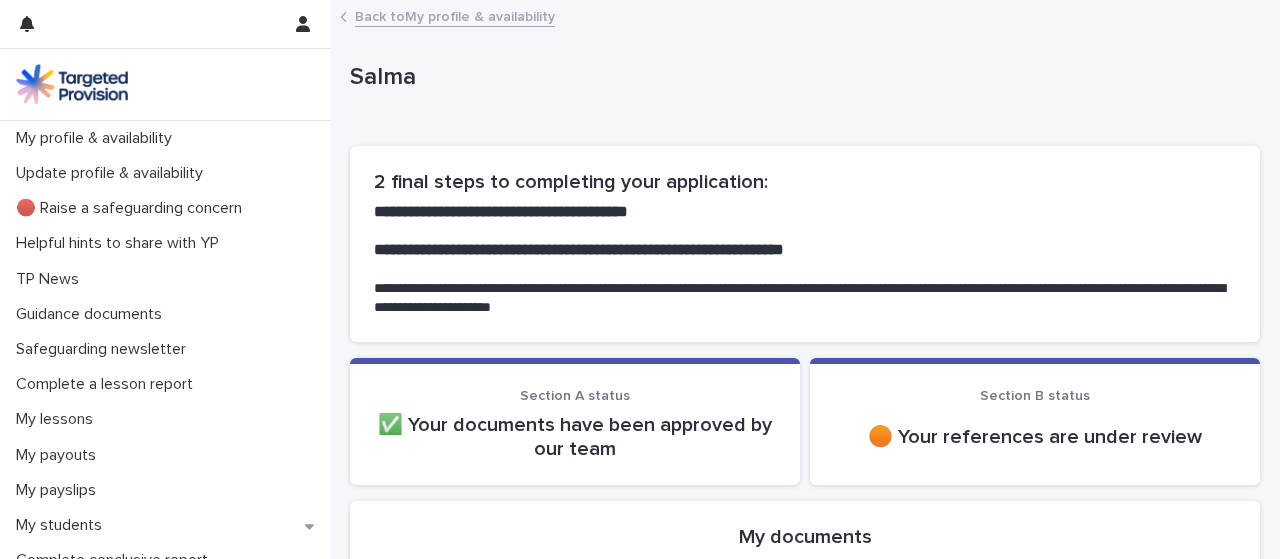 click on "🟠 Your references are under review" at bounding box center (1035, 435) 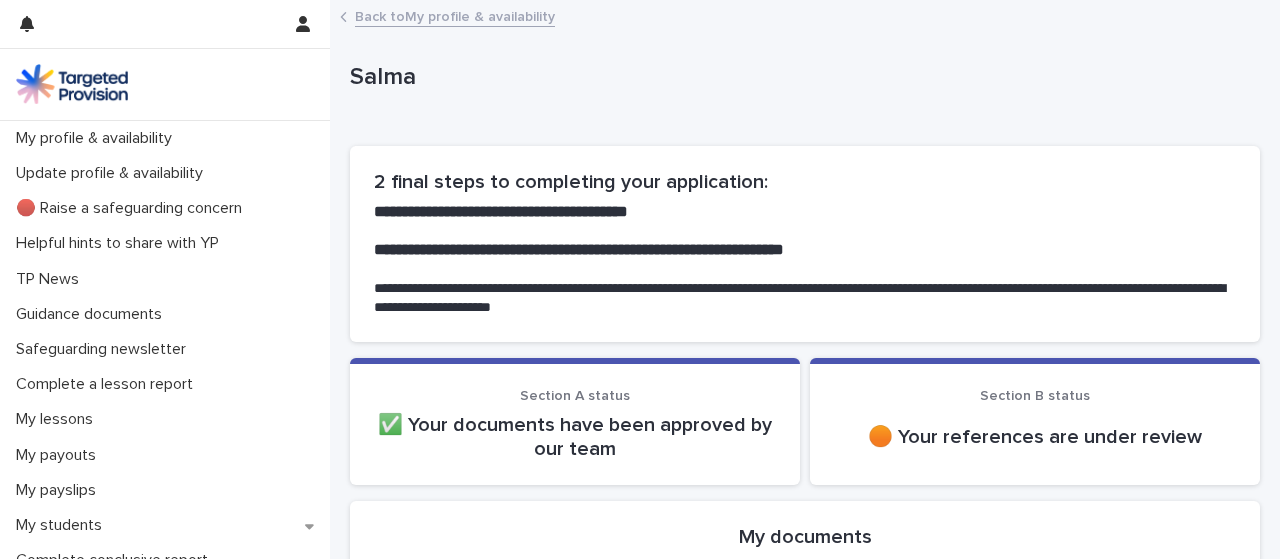 click on "Back to  My profile & availability" at bounding box center [455, 15] 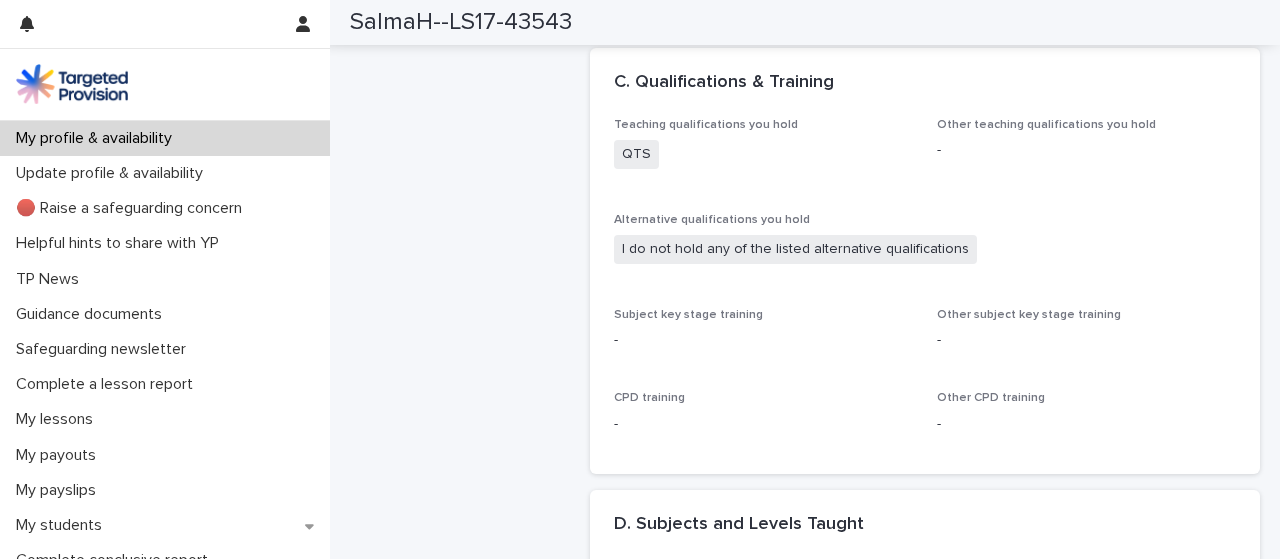 scroll, scrollTop: 0, scrollLeft: 0, axis: both 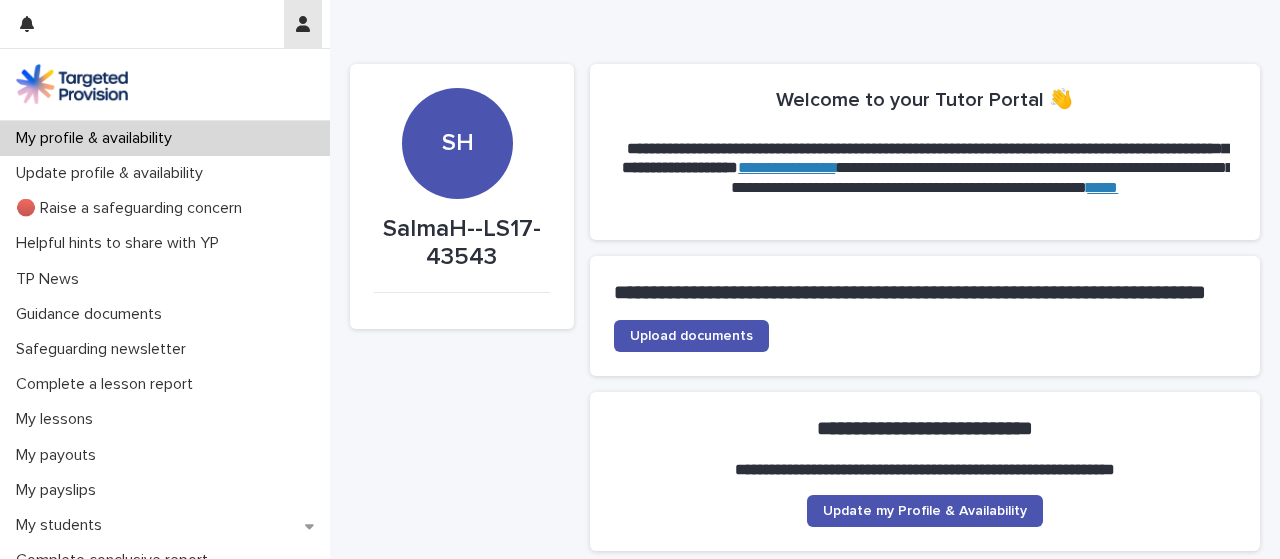 click 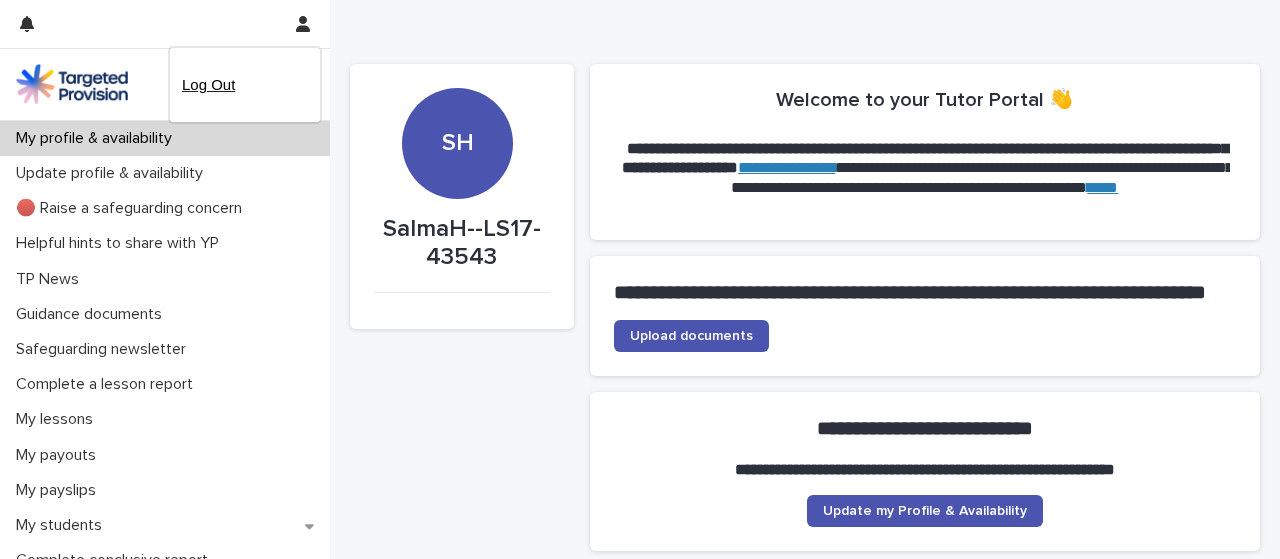 click on "Log Out" at bounding box center (245, 85) 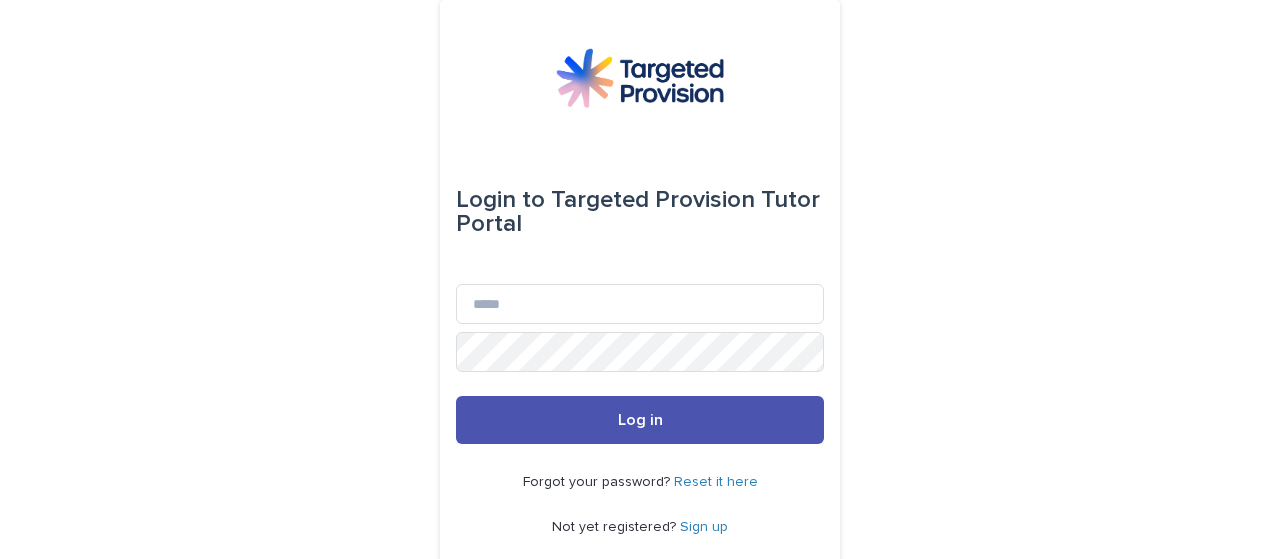 drag, startPoint x: 879, startPoint y: 1, endPoint x: 1080, endPoint y: 238, distance: 310.75714 